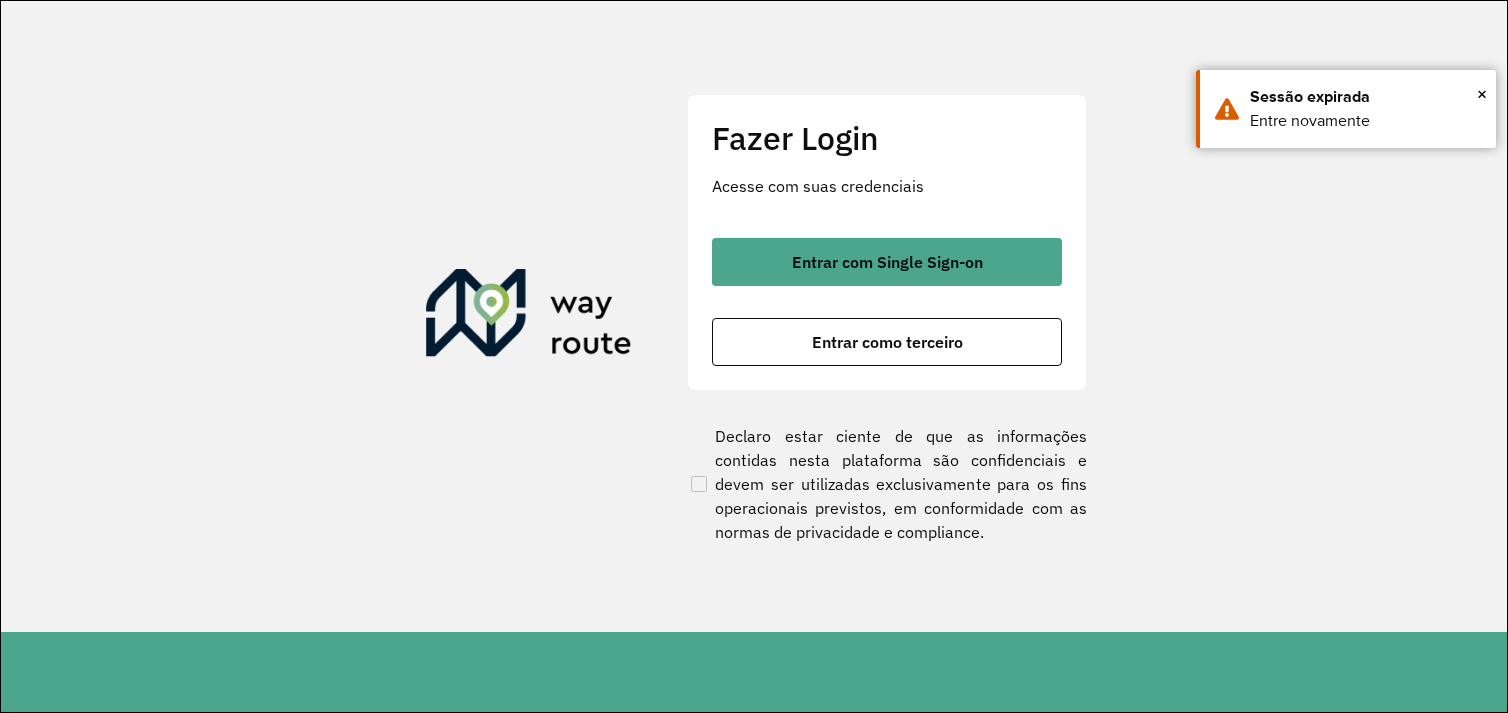 scroll, scrollTop: 0, scrollLeft: 0, axis: both 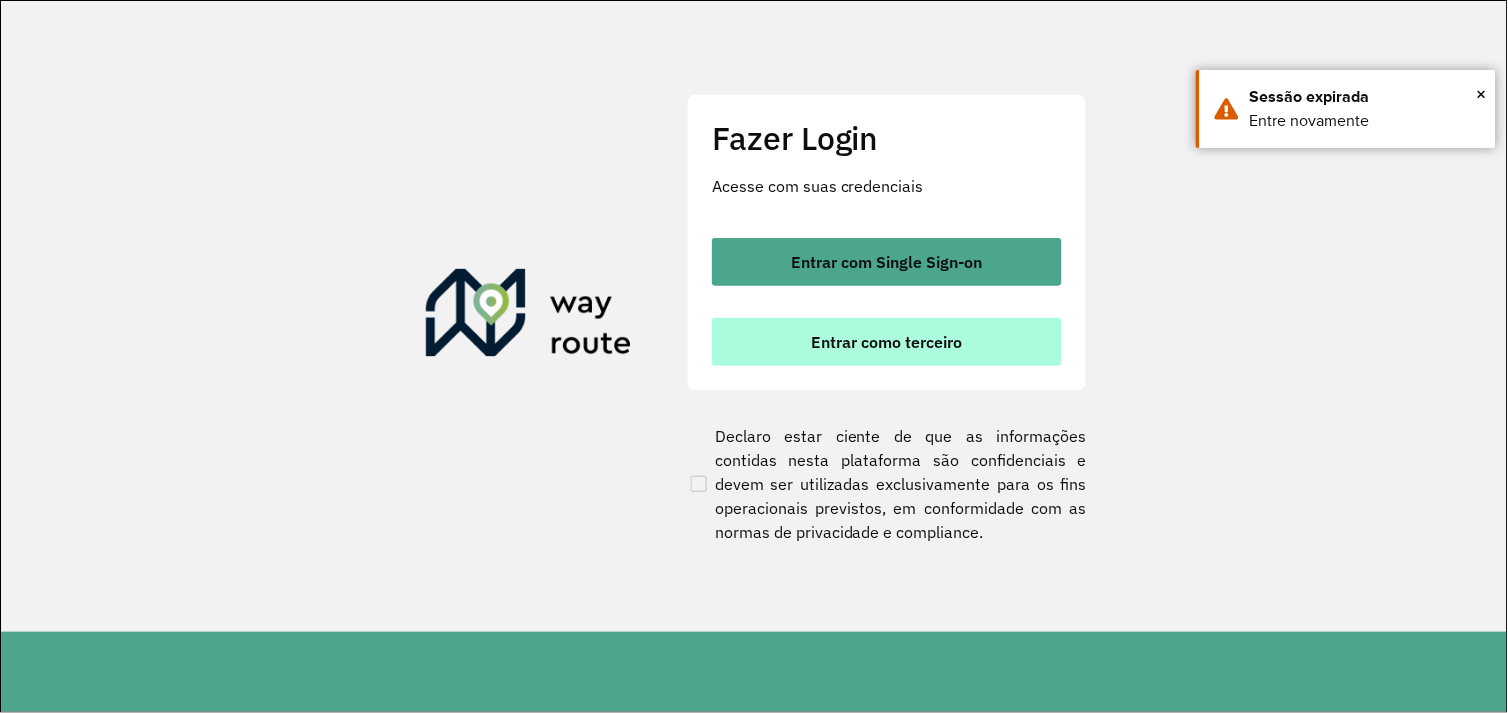 click on "Entrar como terceiro" at bounding box center [887, 342] 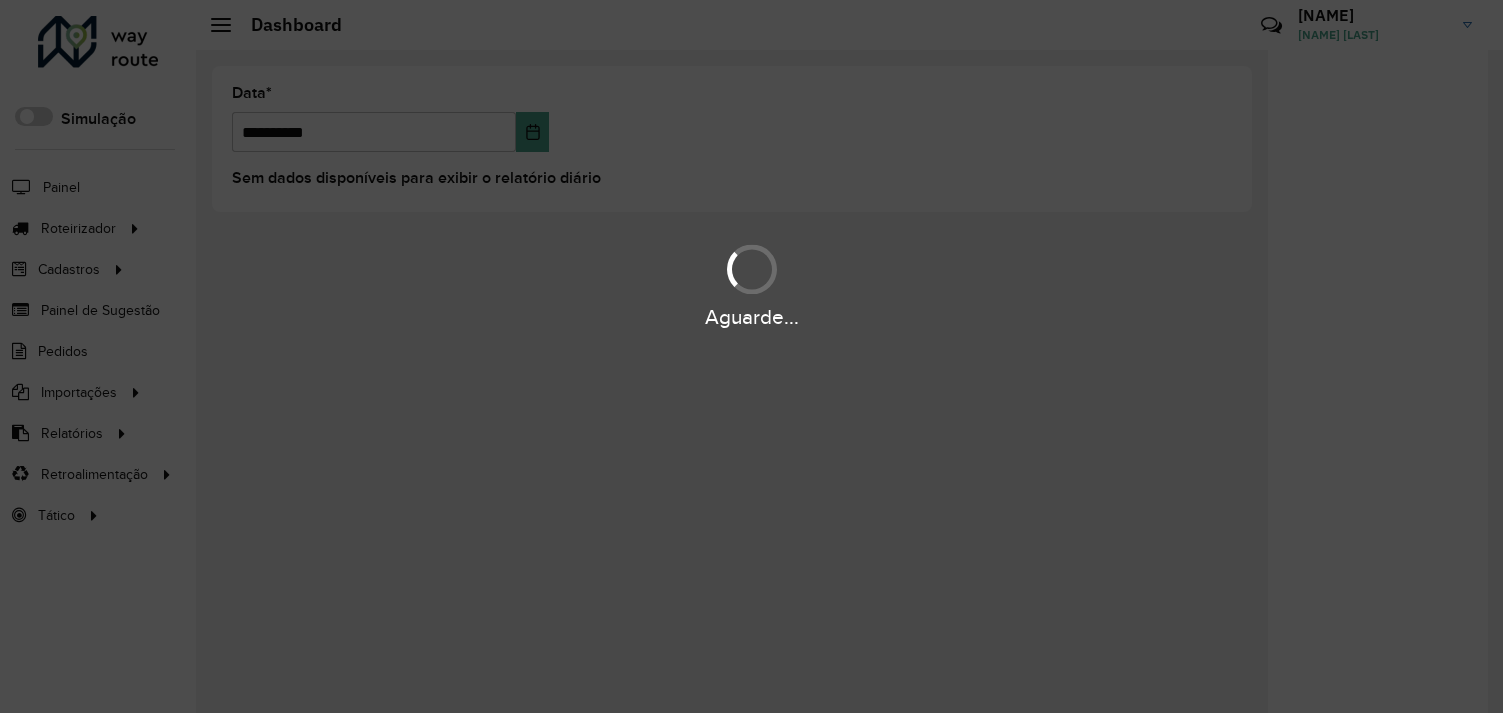 scroll, scrollTop: 0, scrollLeft: 0, axis: both 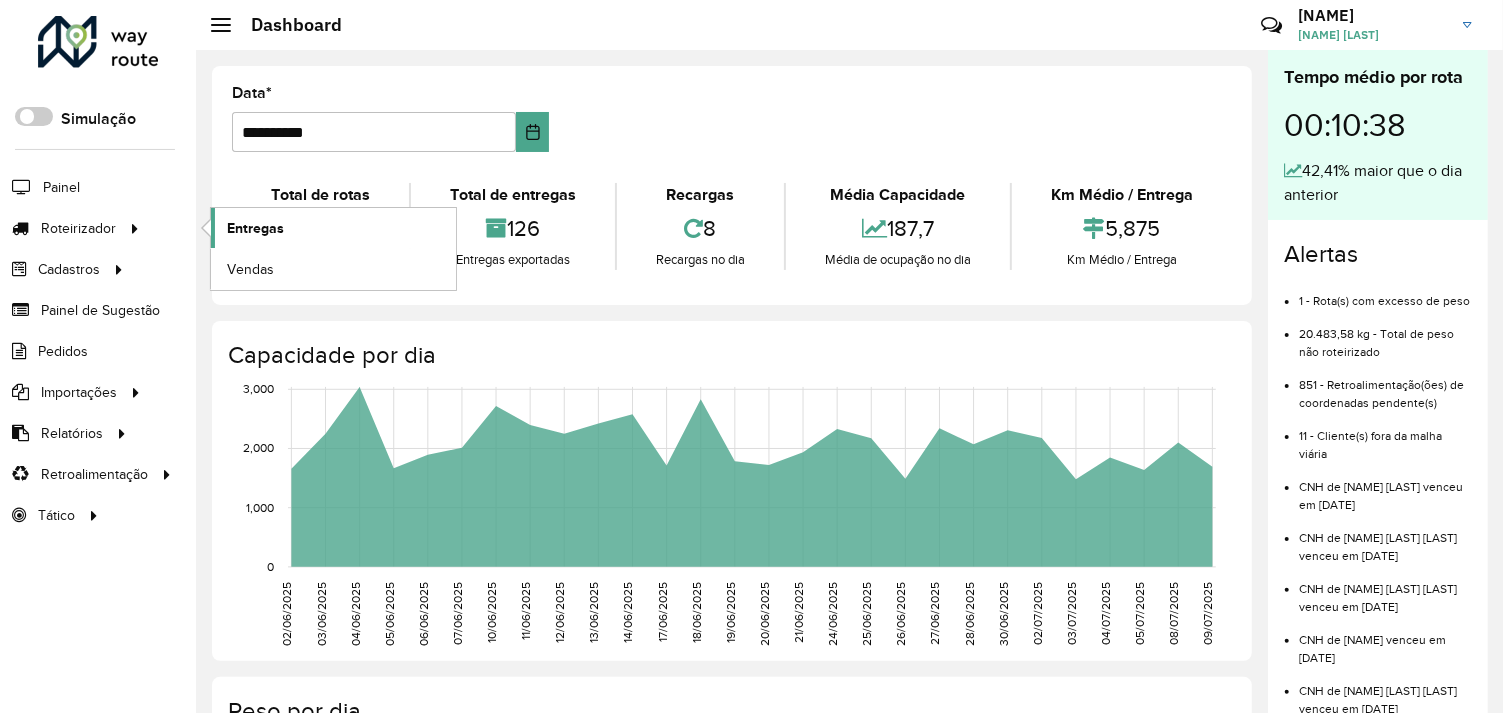 click on "Entregas" at bounding box center [255, 228] 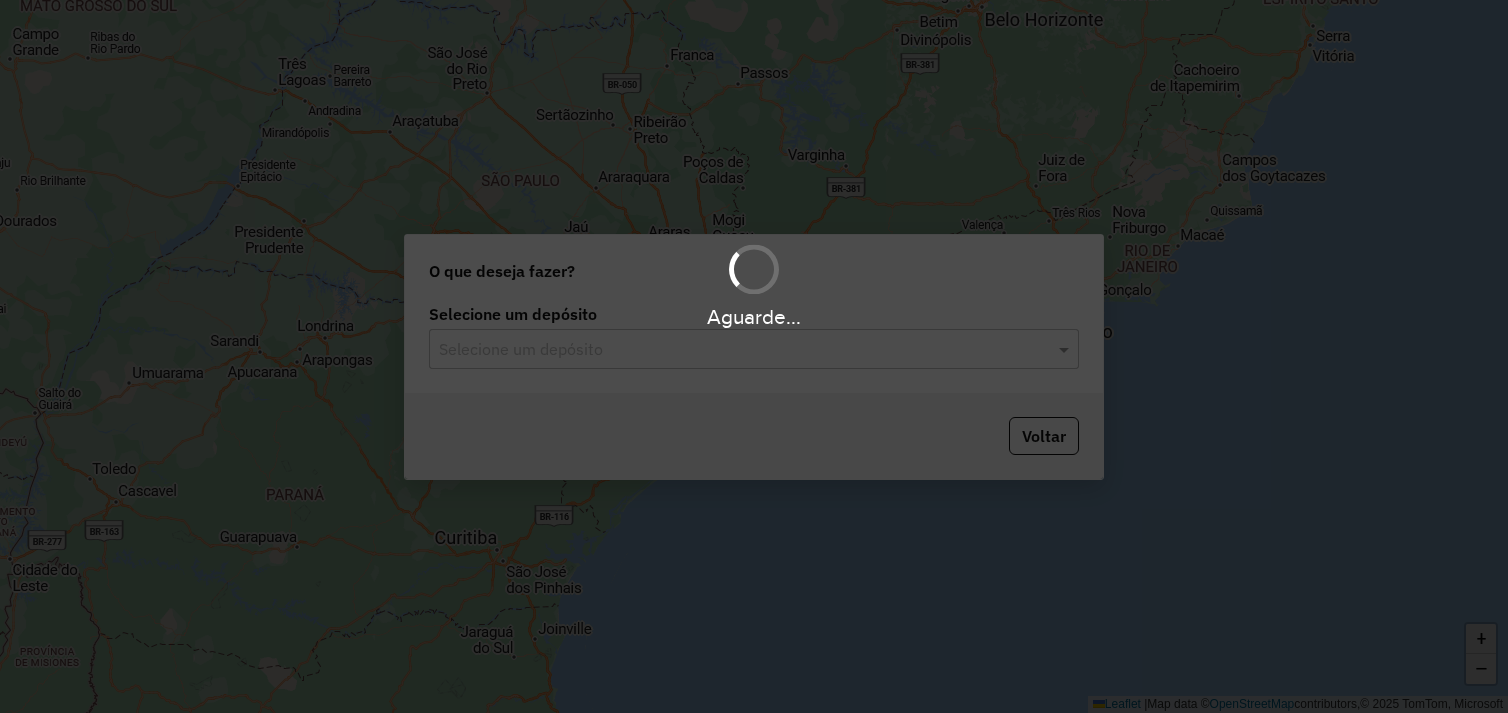 scroll, scrollTop: 0, scrollLeft: 0, axis: both 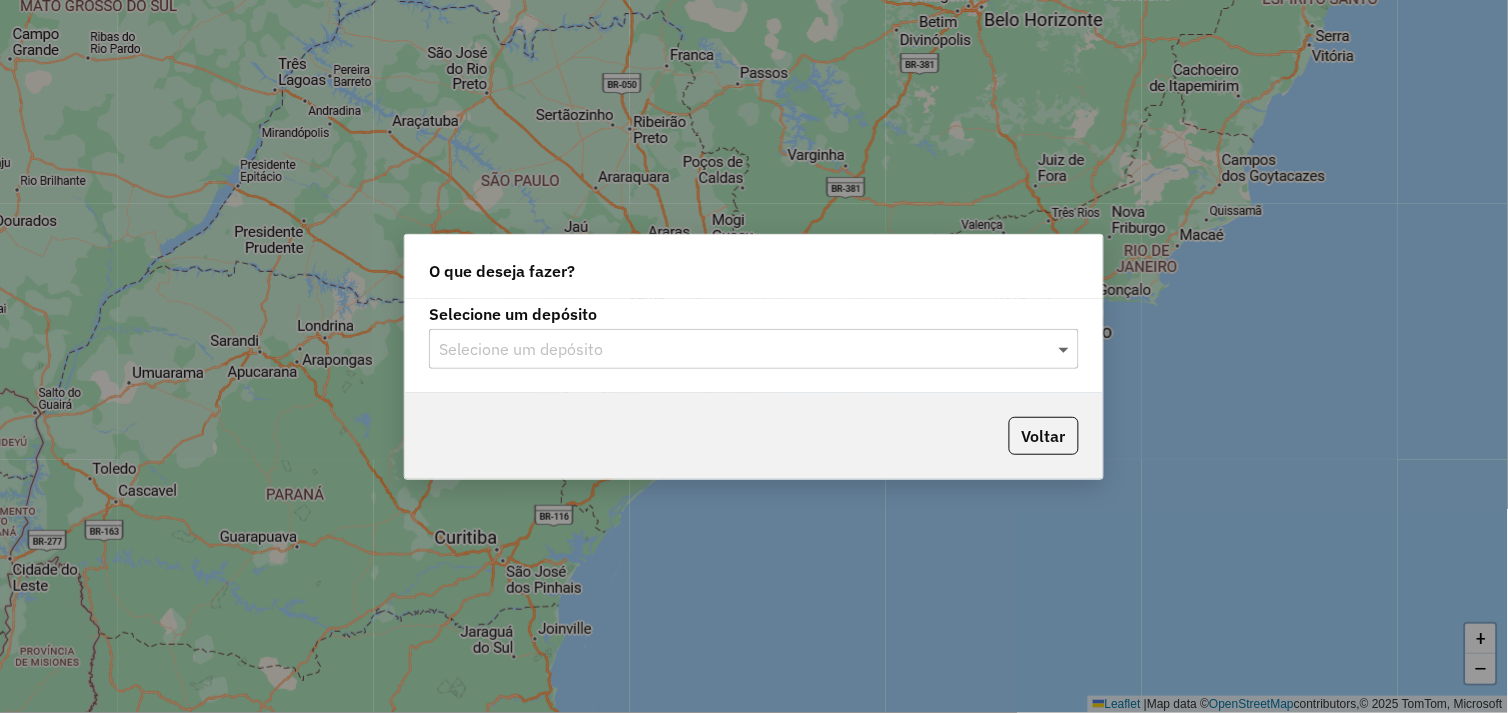 click at bounding box center (1066, 349) 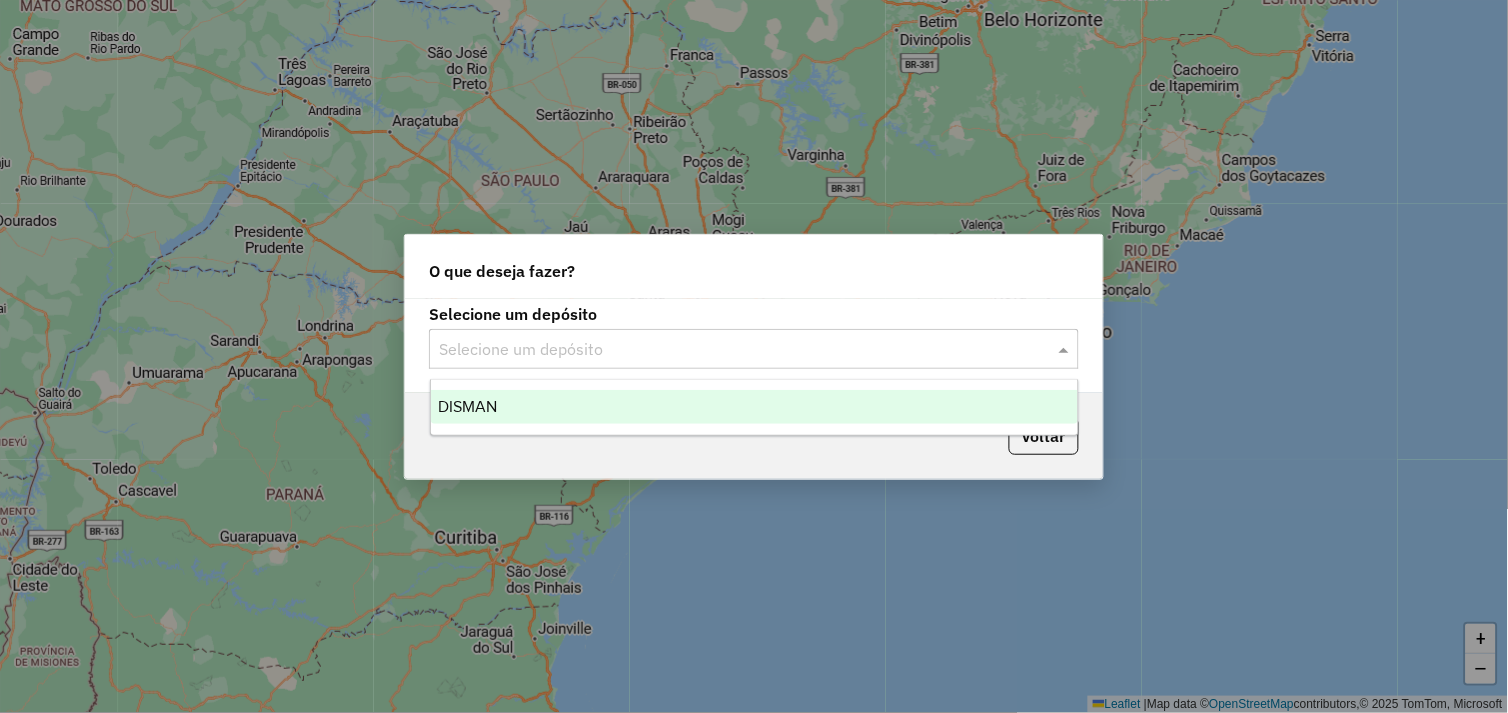 click on "DISMAN" at bounding box center [755, 407] 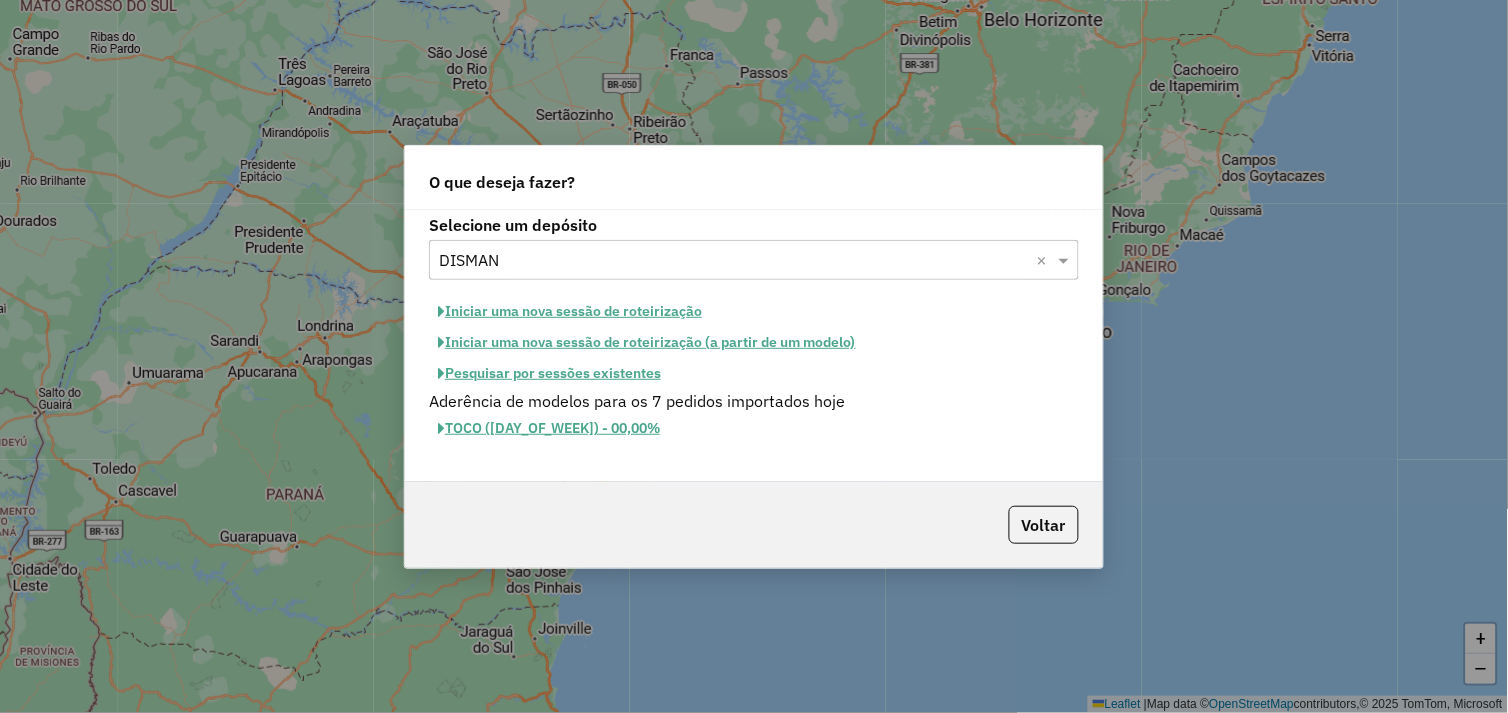 click on "Pesquisar por sessões existentes" at bounding box center [570, 311] 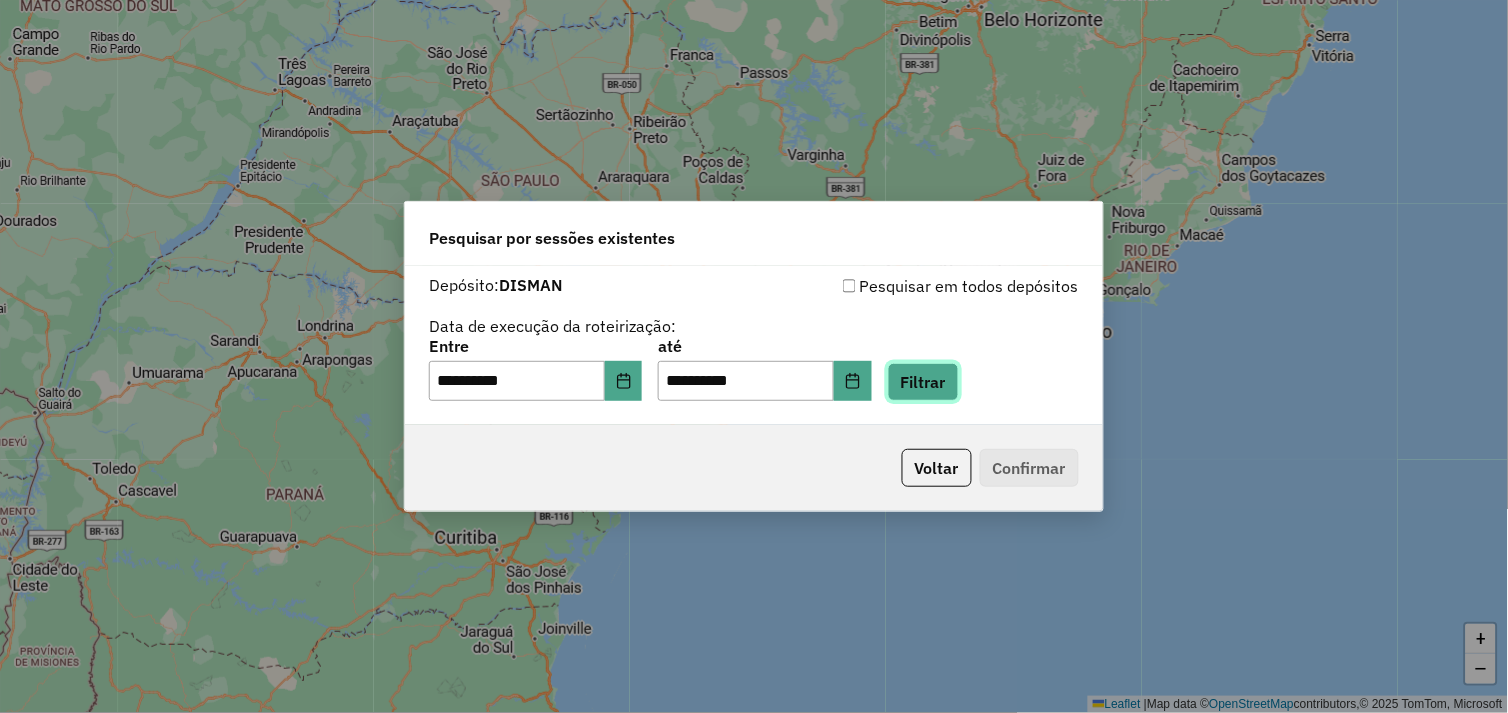 click on "Filtrar" at bounding box center [923, 382] 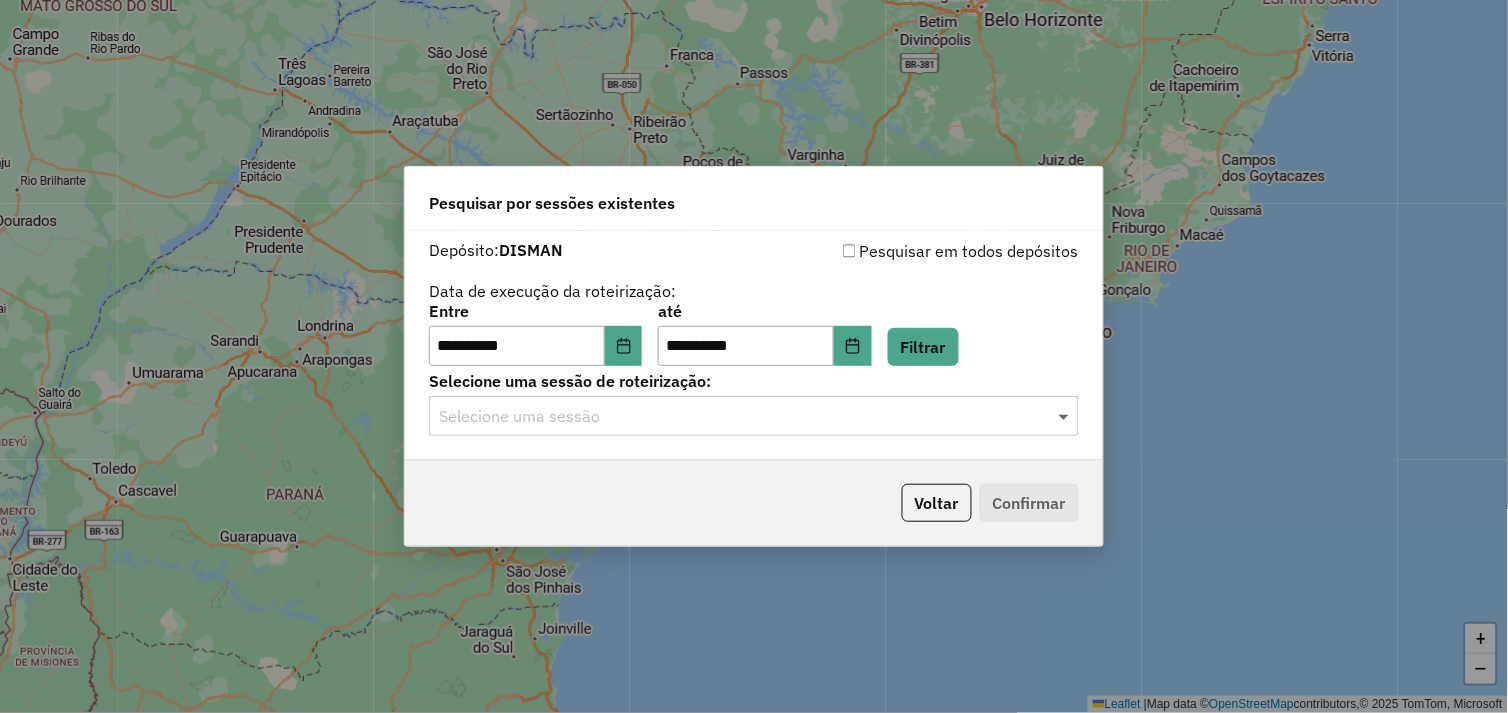 click at bounding box center [1066, 416] 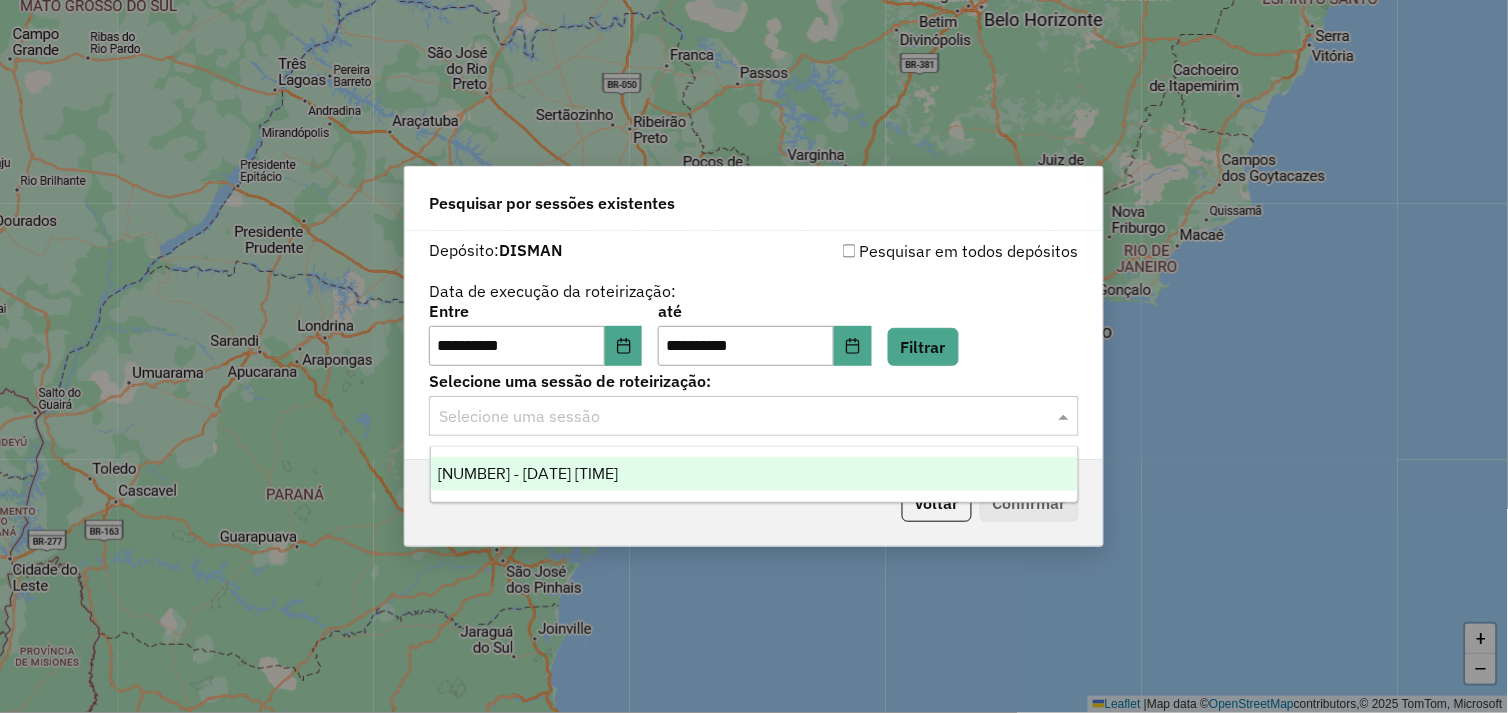 click on "962224 - 09/07/2025 17:27" at bounding box center [755, 474] 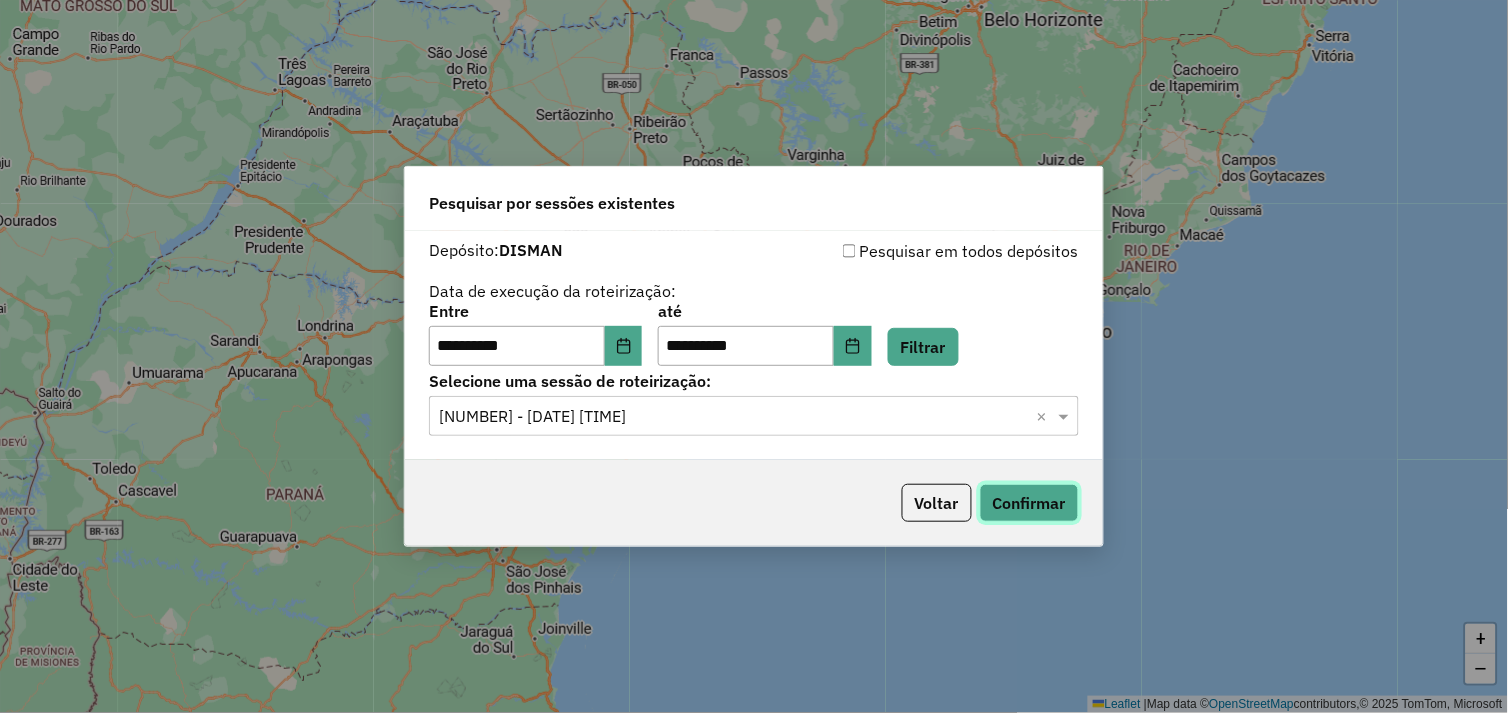 click on "Confirmar" at bounding box center [1029, 503] 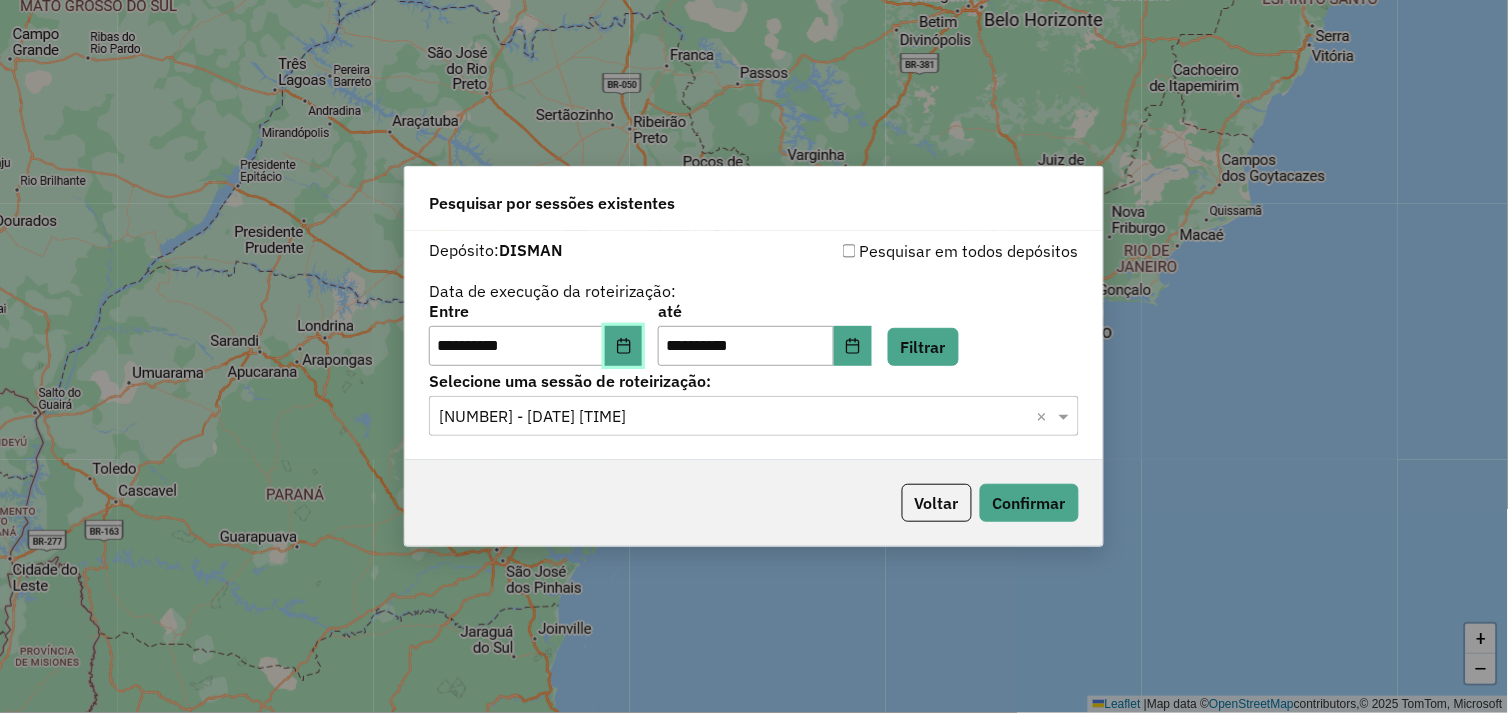 click at bounding box center (624, 346) 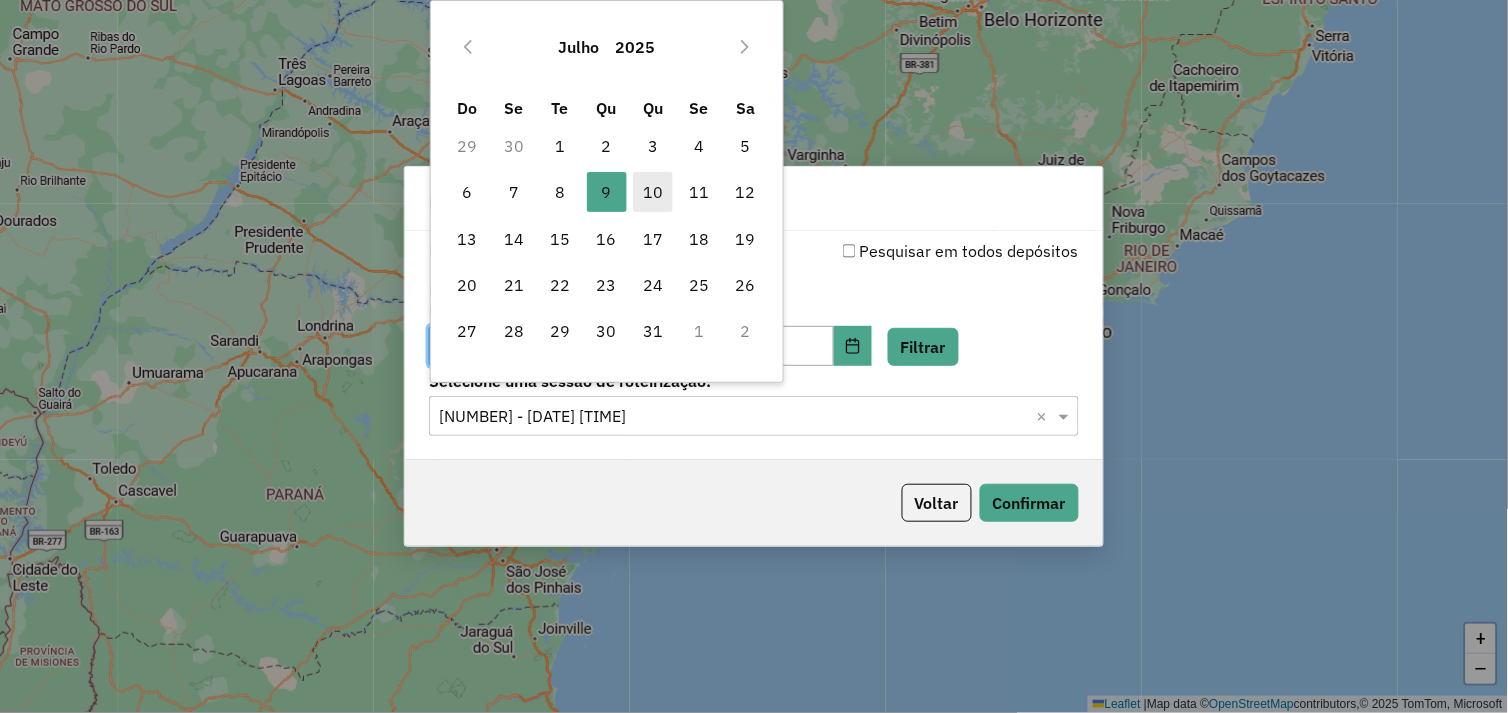 click on "10" at bounding box center [653, 192] 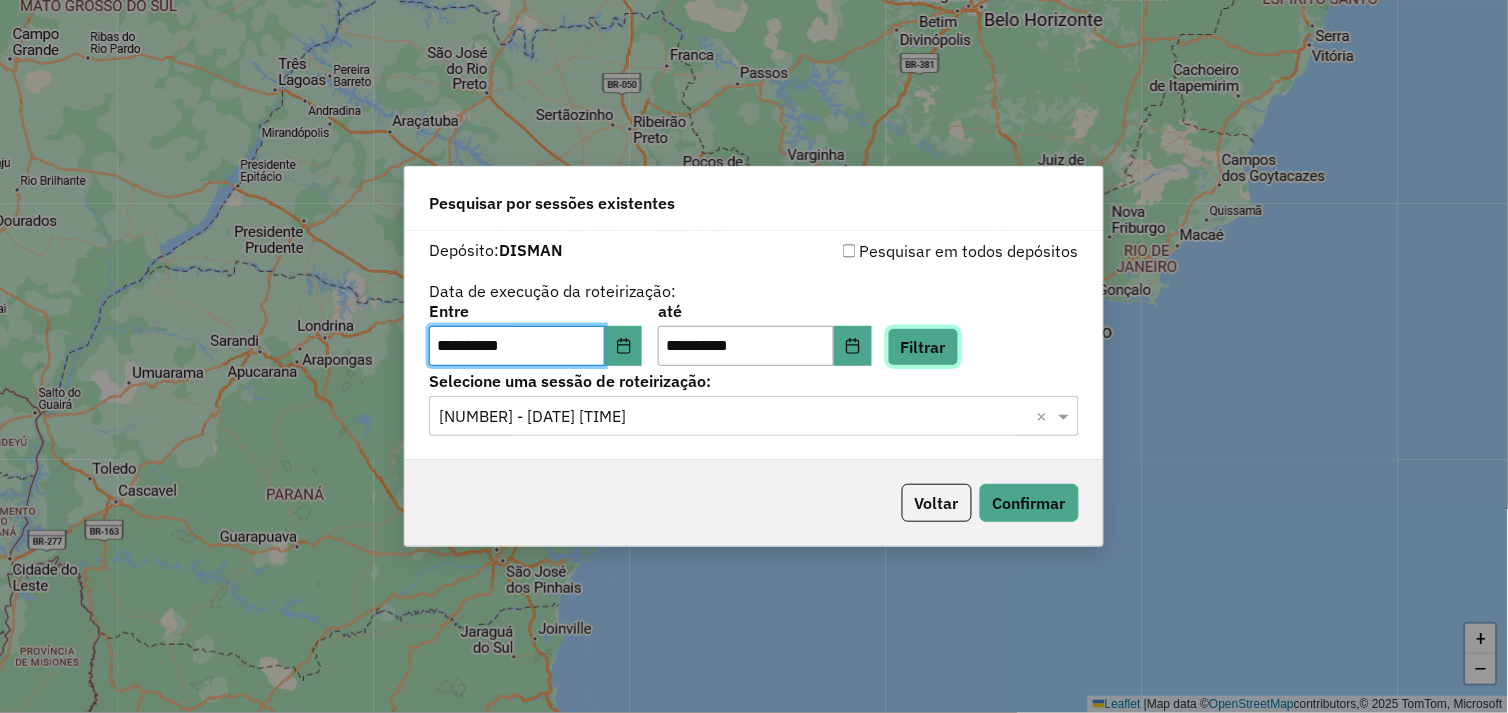 click on "Filtrar" at bounding box center [923, 347] 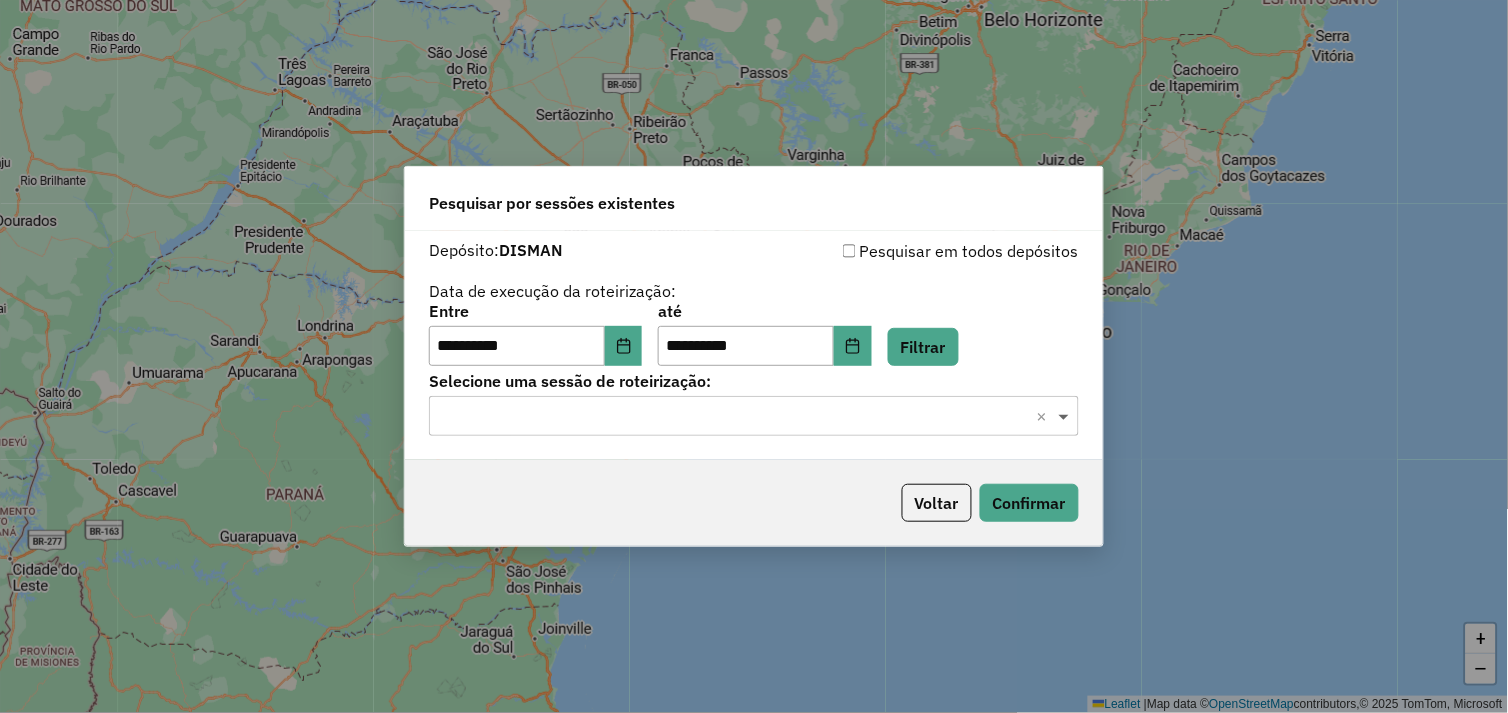 click at bounding box center [1066, 416] 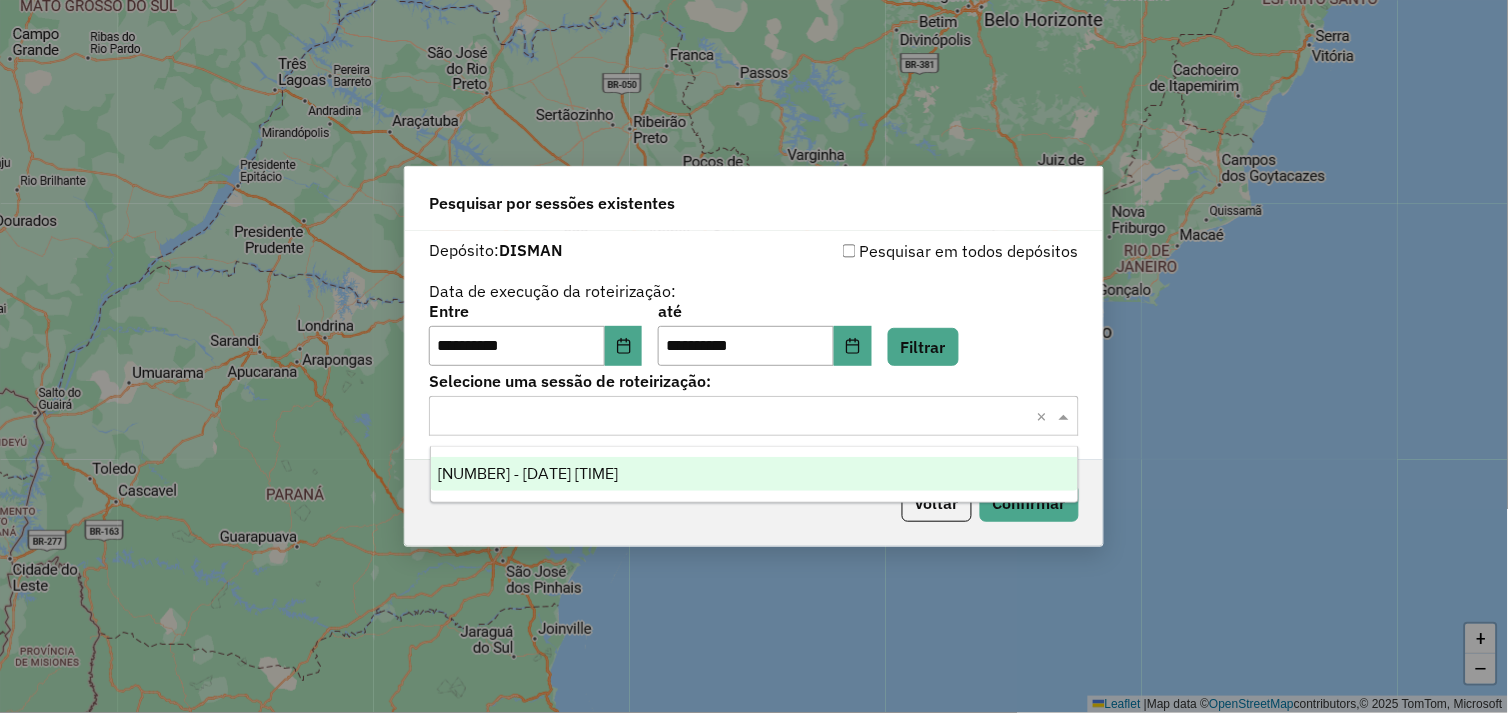click on "962738 - 10/07/2025 17:05" at bounding box center (755, 474) 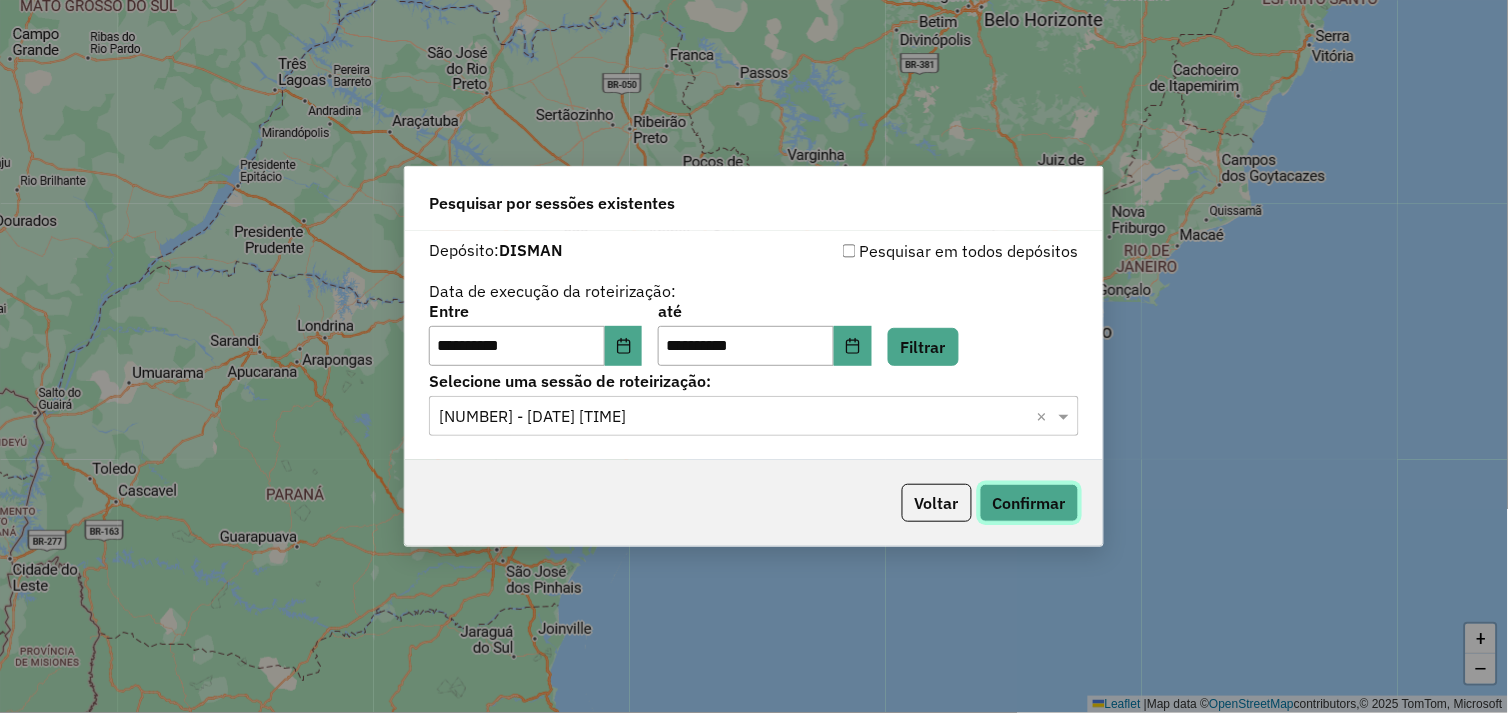 click on "Confirmar" at bounding box center (1029, 503) 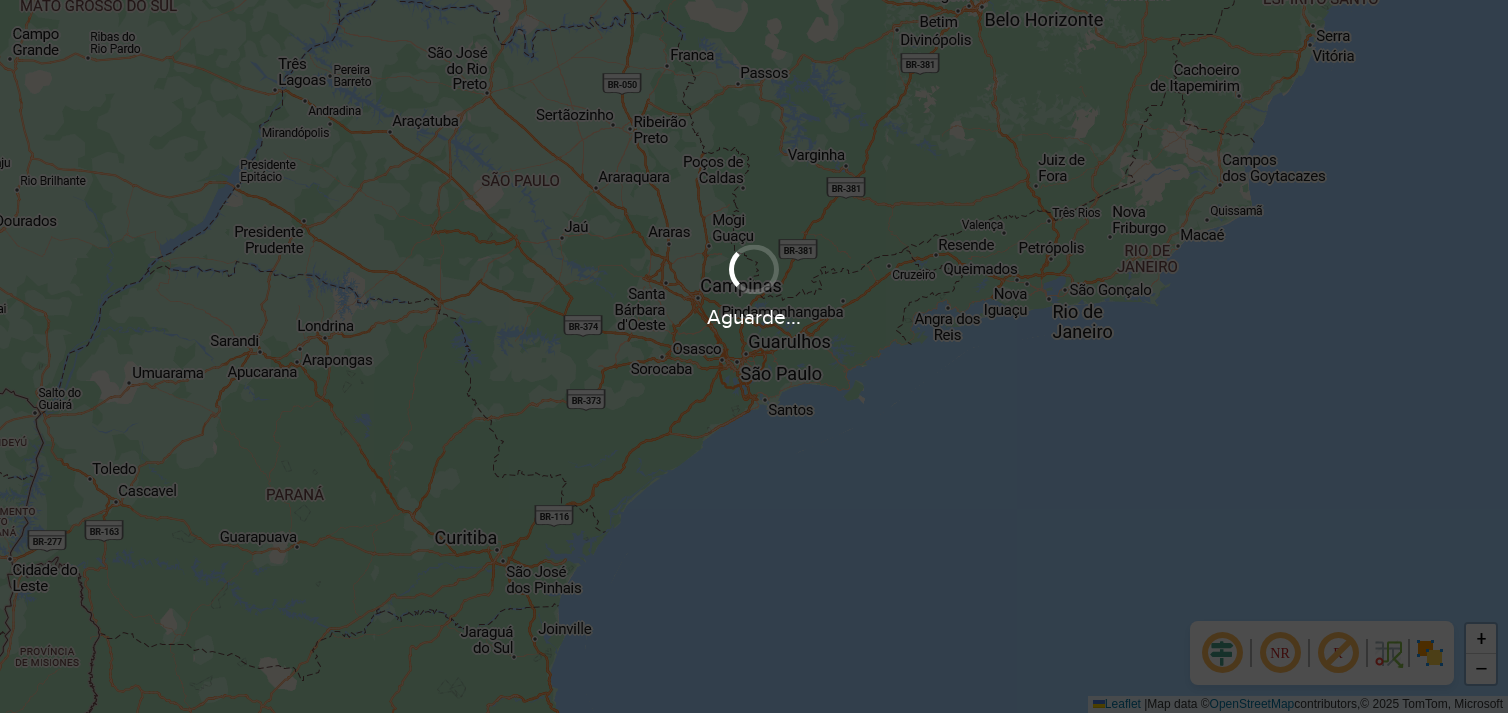 scroll, scrollTop: 0, scrollLeft: 0, axis: both 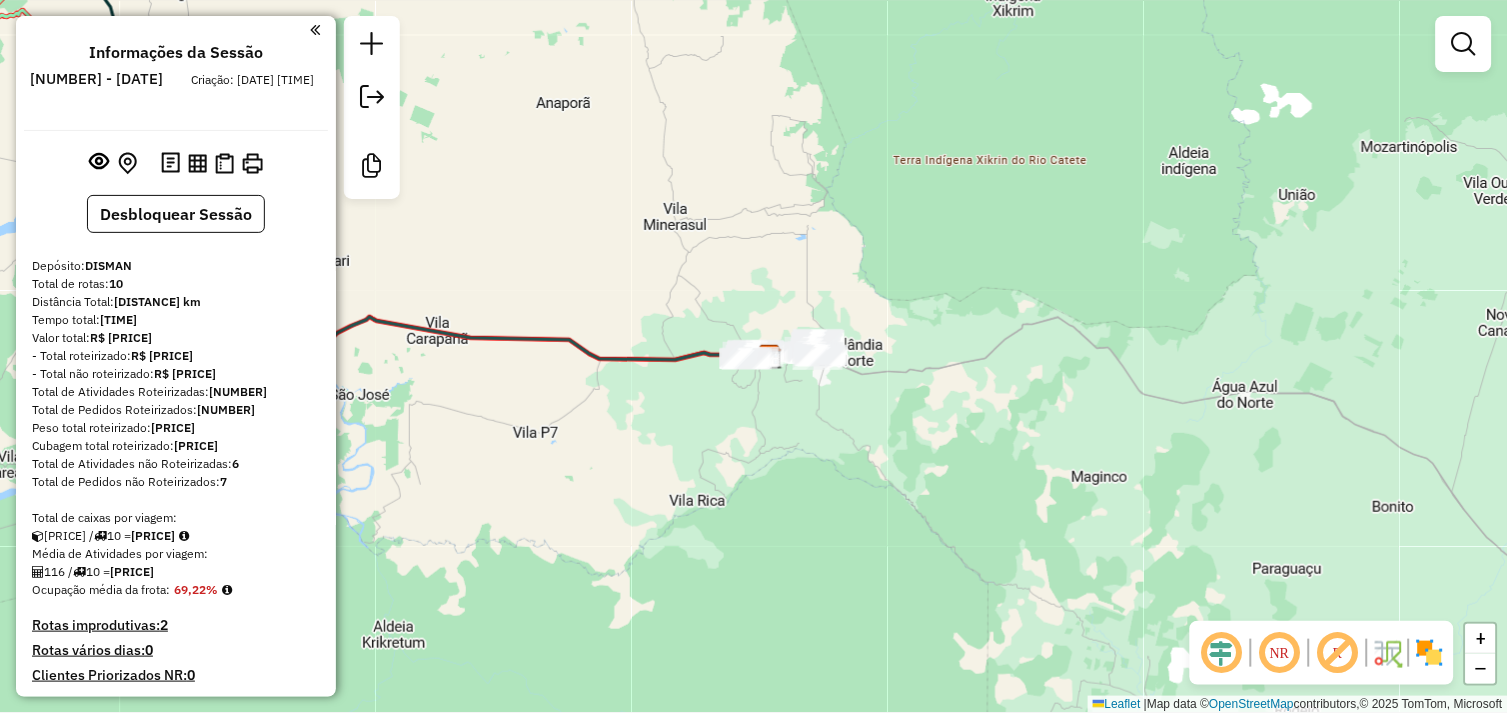 drag, startPoint x: 552, startPoint y: 447, endPoint x: 847, endPoint y: 436, distance: 295.20502 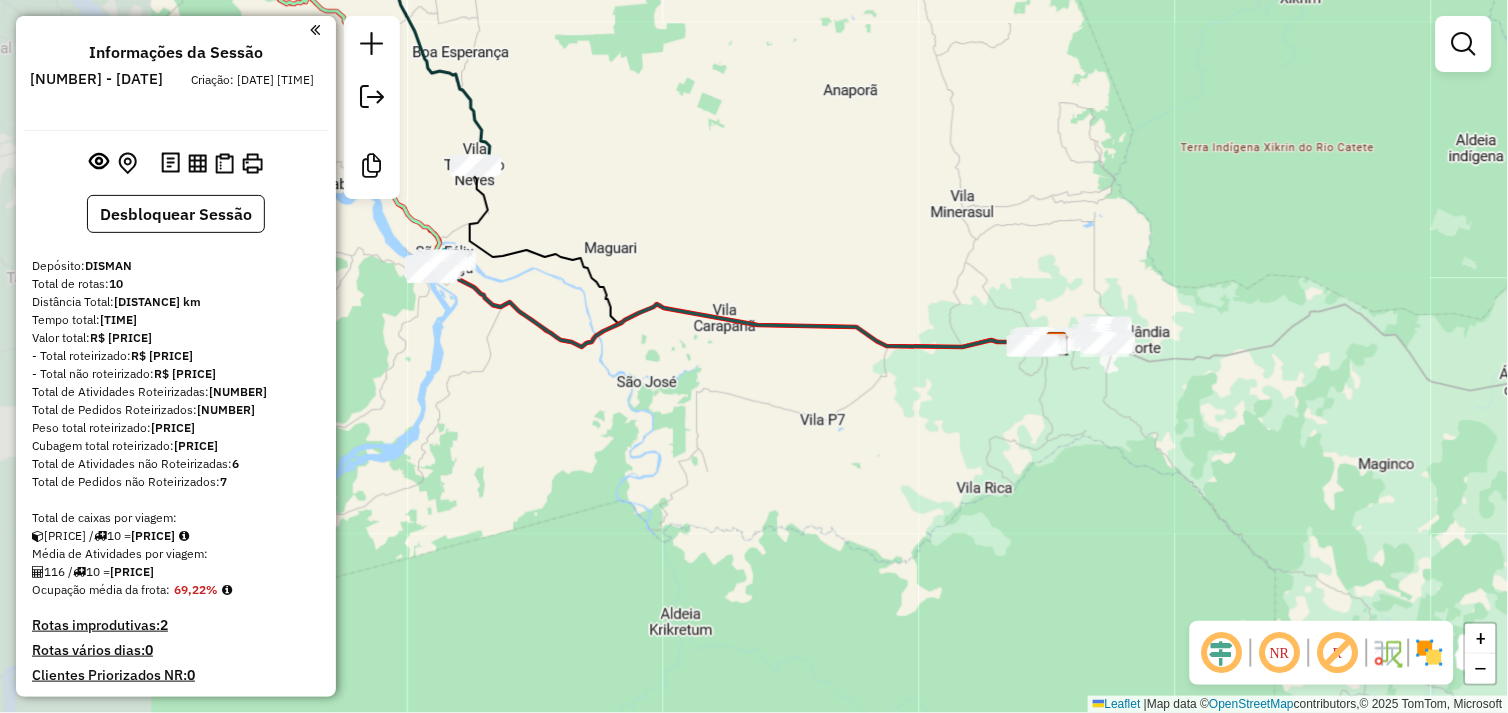 click on "Janela de atendimento Grade de atendimento Capacidade Transportadoras Veículos Cliente Pedidos  Rotas Selecione os dias de semana para filtrar as janelas de atendimento  Seg   Ter   Qua   Qui   Sex   Sáb   Dom  Informe o período da janela de atendimento: De: Até:  Filtrar exatamente a janela do cliente  Considerar janela de atendimento padrão  Selecione os dias de semana para filtrar as grades de atendimento  Seg   Ter   Qua   Qui   Sex   Sáb   Dom   Considerar clientes sem dia de atendimento cadastrado  Clientes fora do dia de atendimento selecionado Filtrar as atividades entre os valores definidos abaixo:  Peso mínimo:   Peso máximo:   Cubagem mínima:   Cubagem máxima:   De:   Até:  Filtrar as atividades entre o tempo de atendimento definido abaixo:  De:   Até:   Considerar capacidade total dos clientes não roteirizados Transportadora: Selecione um ou mais itens Tipo de veículo: Selecione um ou mais itens Veículo: Selecione um ou mais itens Motorista: Selecione um ou mais itens Nome: Rótulo:" at bounding box center [754, 356] 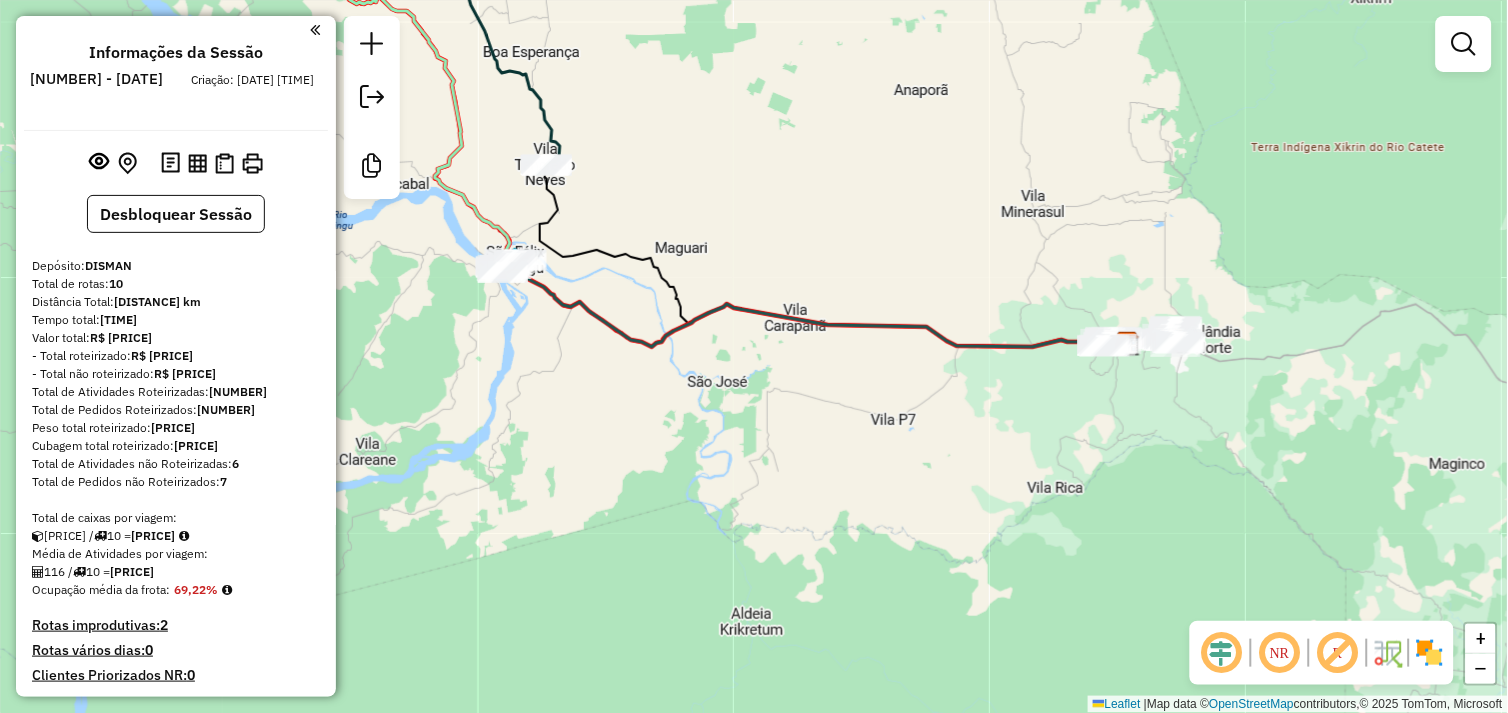 drag, startPoint x: 590, startPoint y: 438, endPoint x: 613, endPoint y: 461, distance: 32.526913 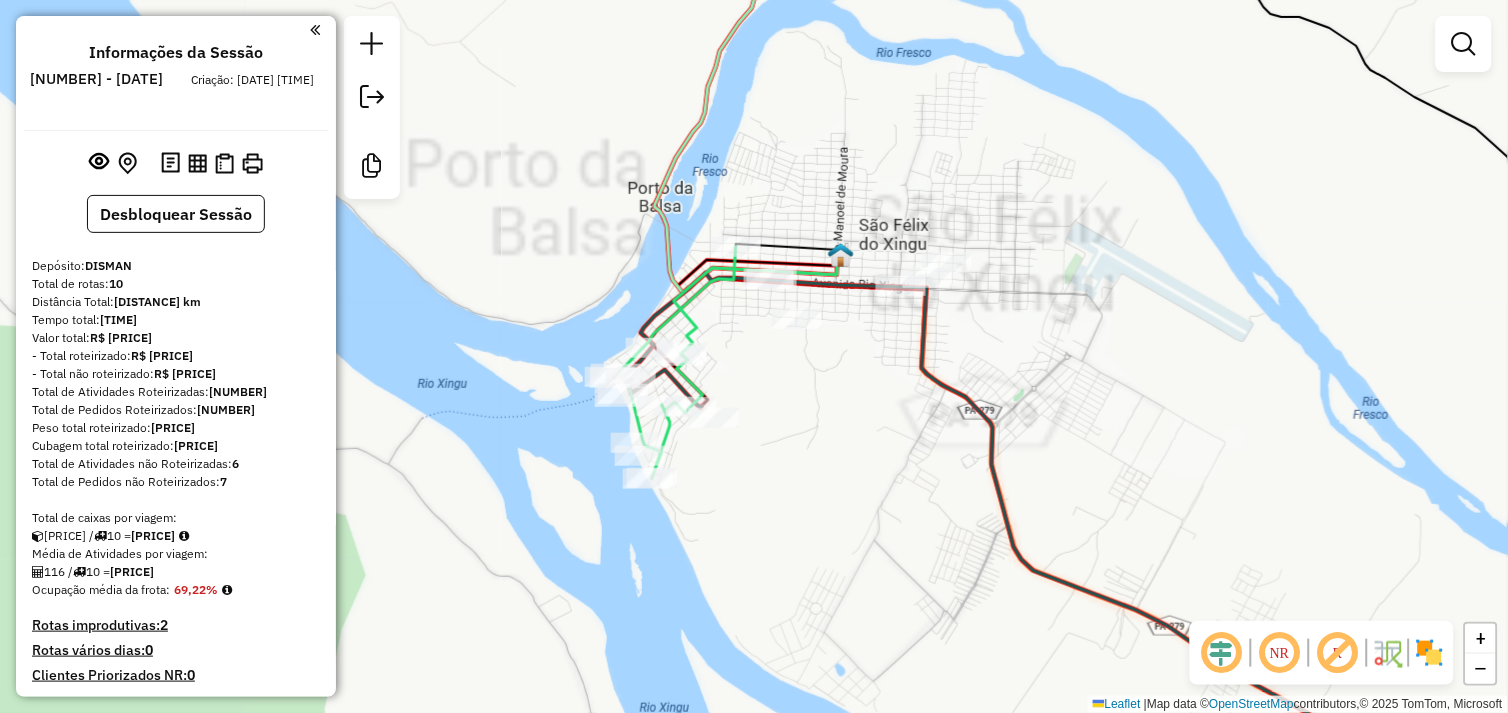 drag, startPoint x: 564, startPoint y: 455, endPoint x: 485, endPoint y: 362, distance: 122.02459 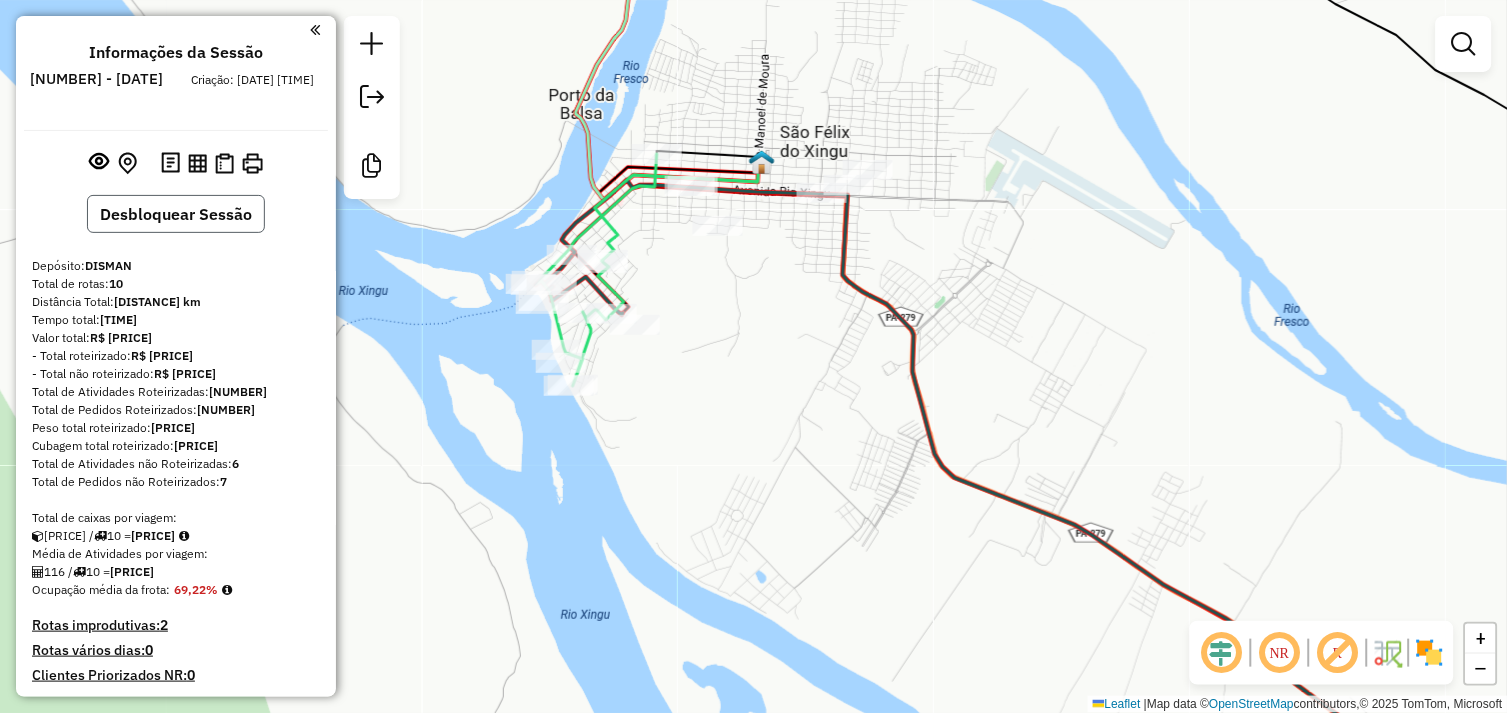 click on "Desbloquear Sessão" at bounding box center (176, 214) 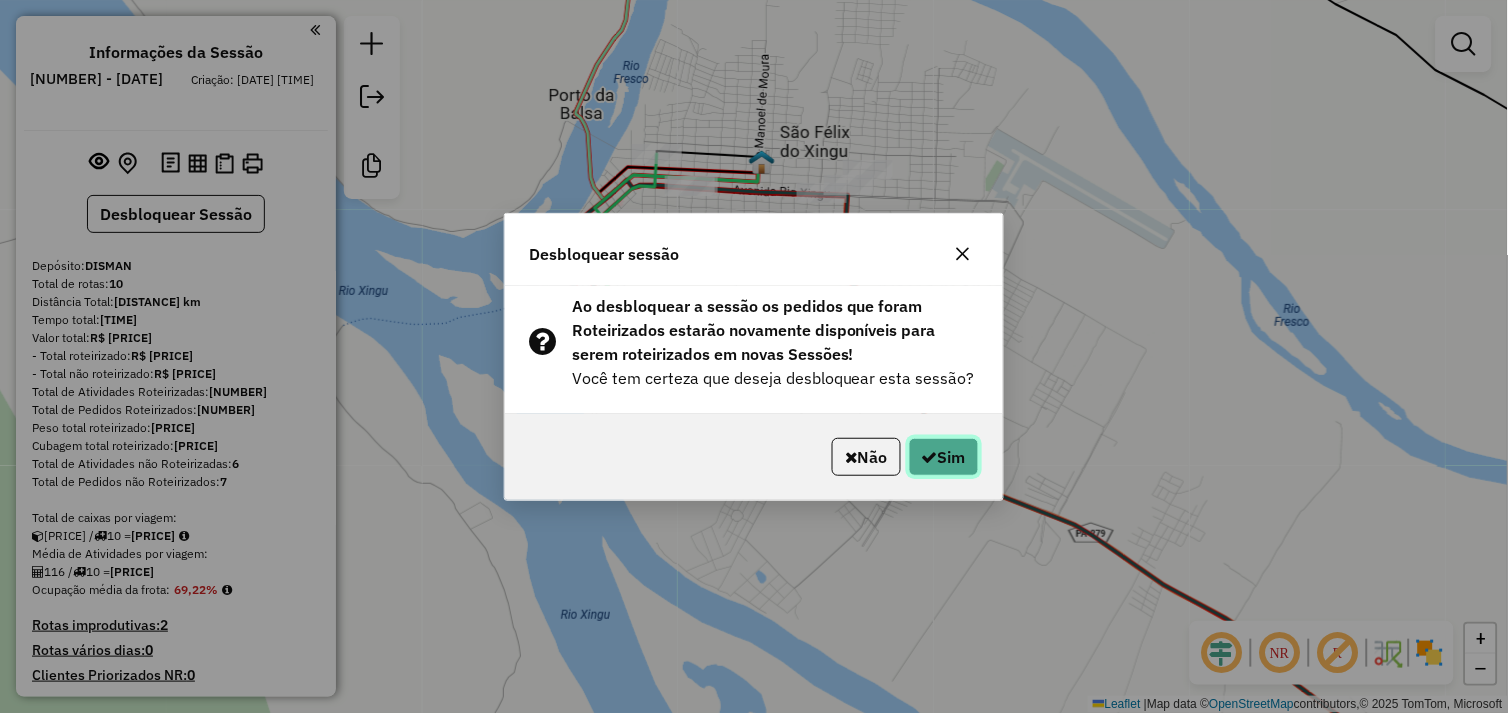 click at bounding box center (930, 457) 